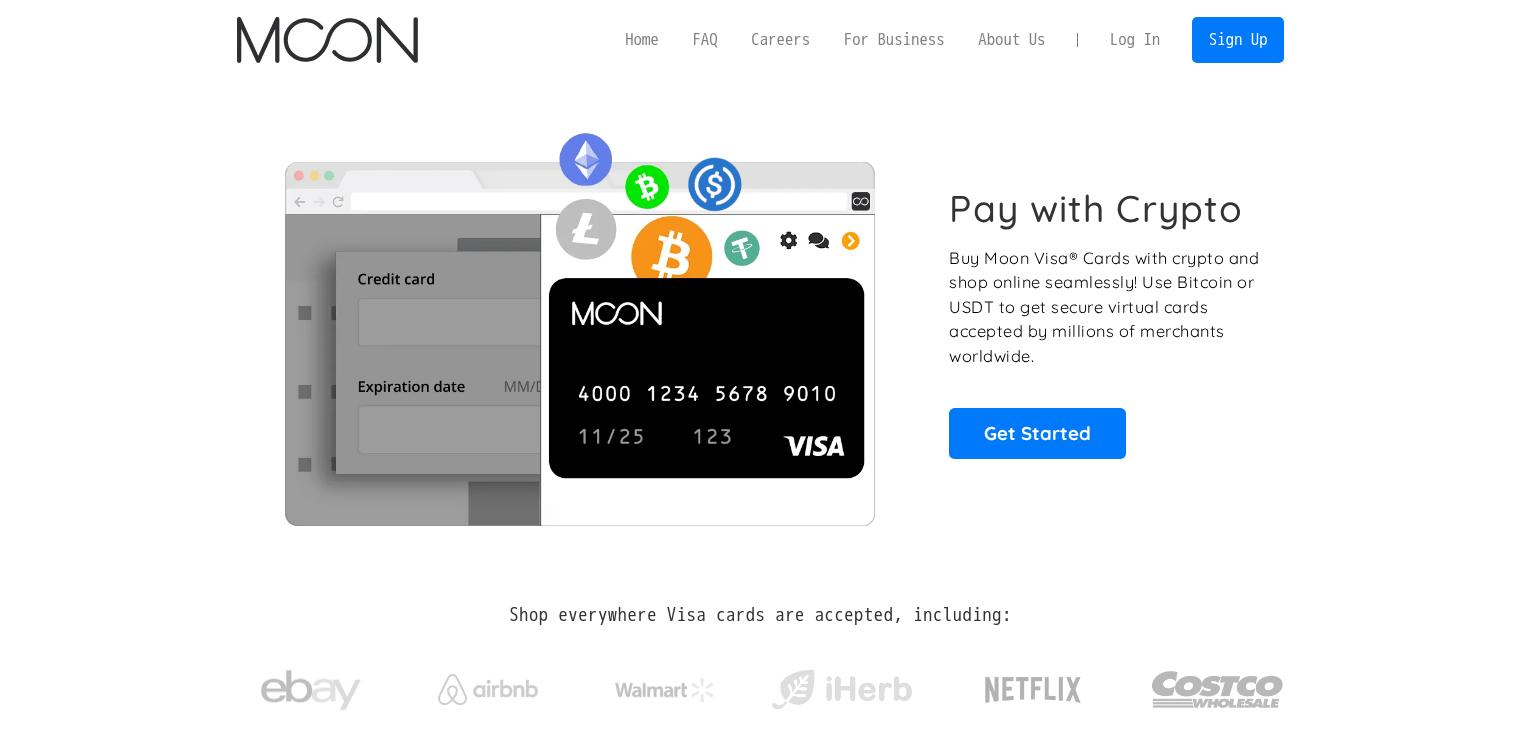 scroll, scrollTop: 0, scrollLeft: 0, axis: both 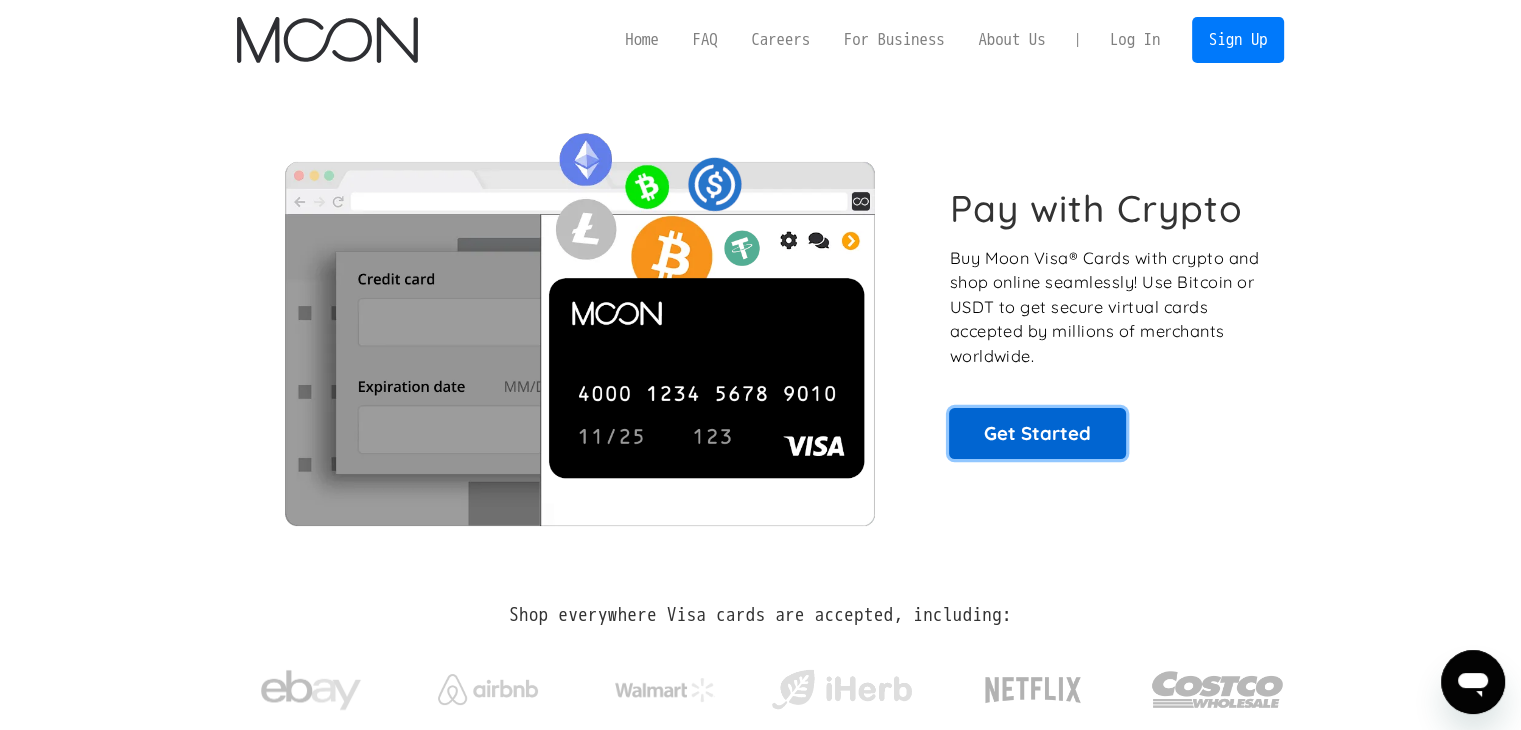 click on "Get Started" at bounding box center (1037, 433) 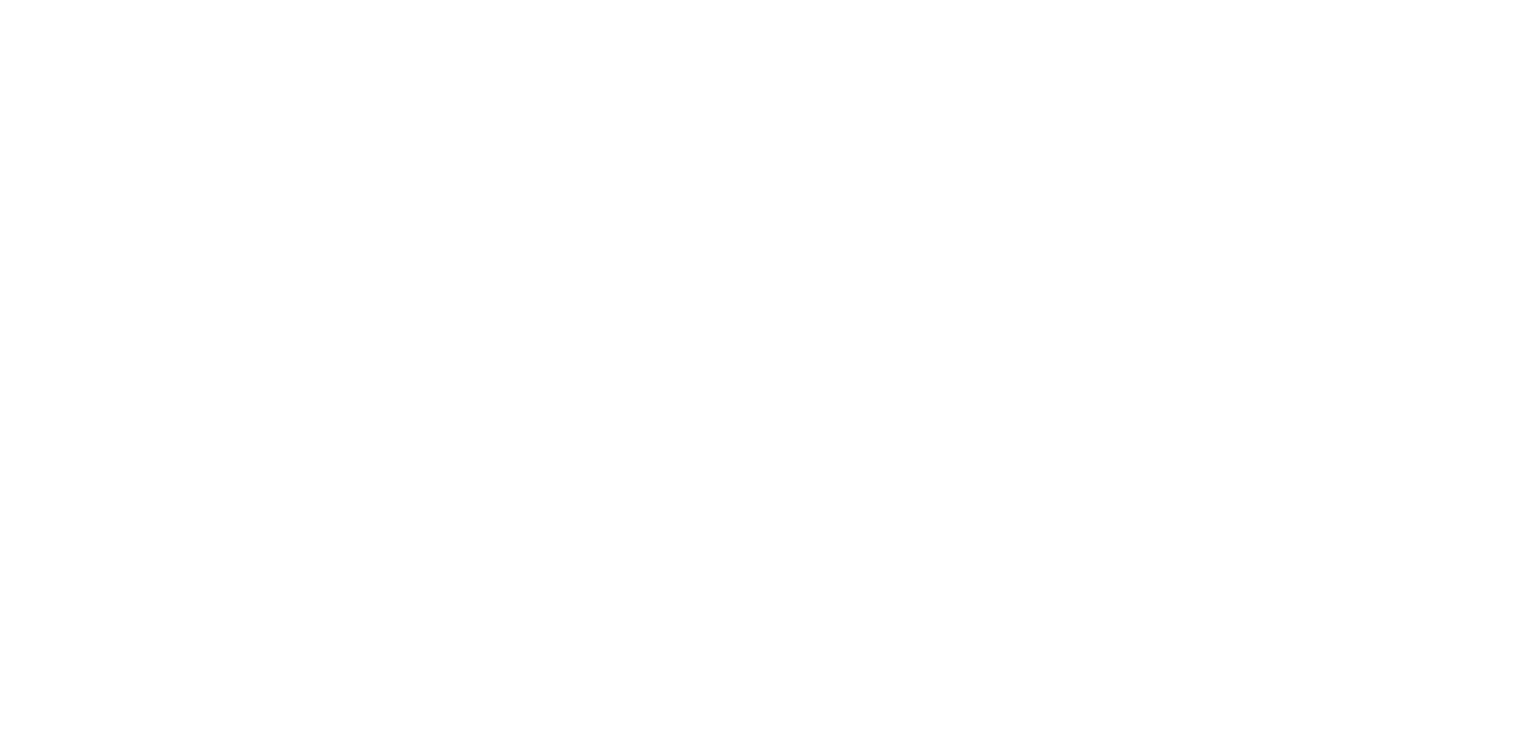 scroll, scrollTop: 0, scrollLeft: 0, axis: both 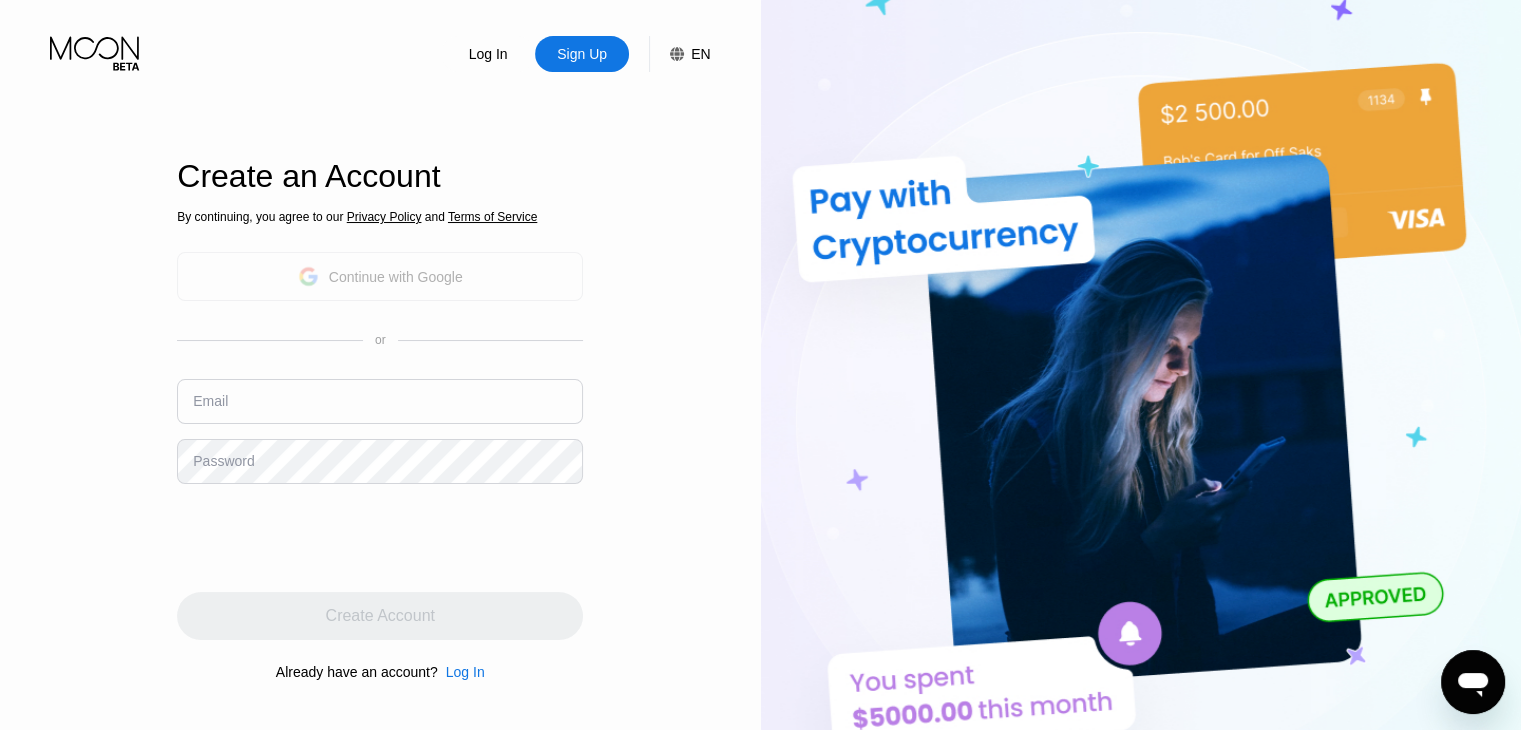 click on "Continue with Google" at bounding box center (396, 277) 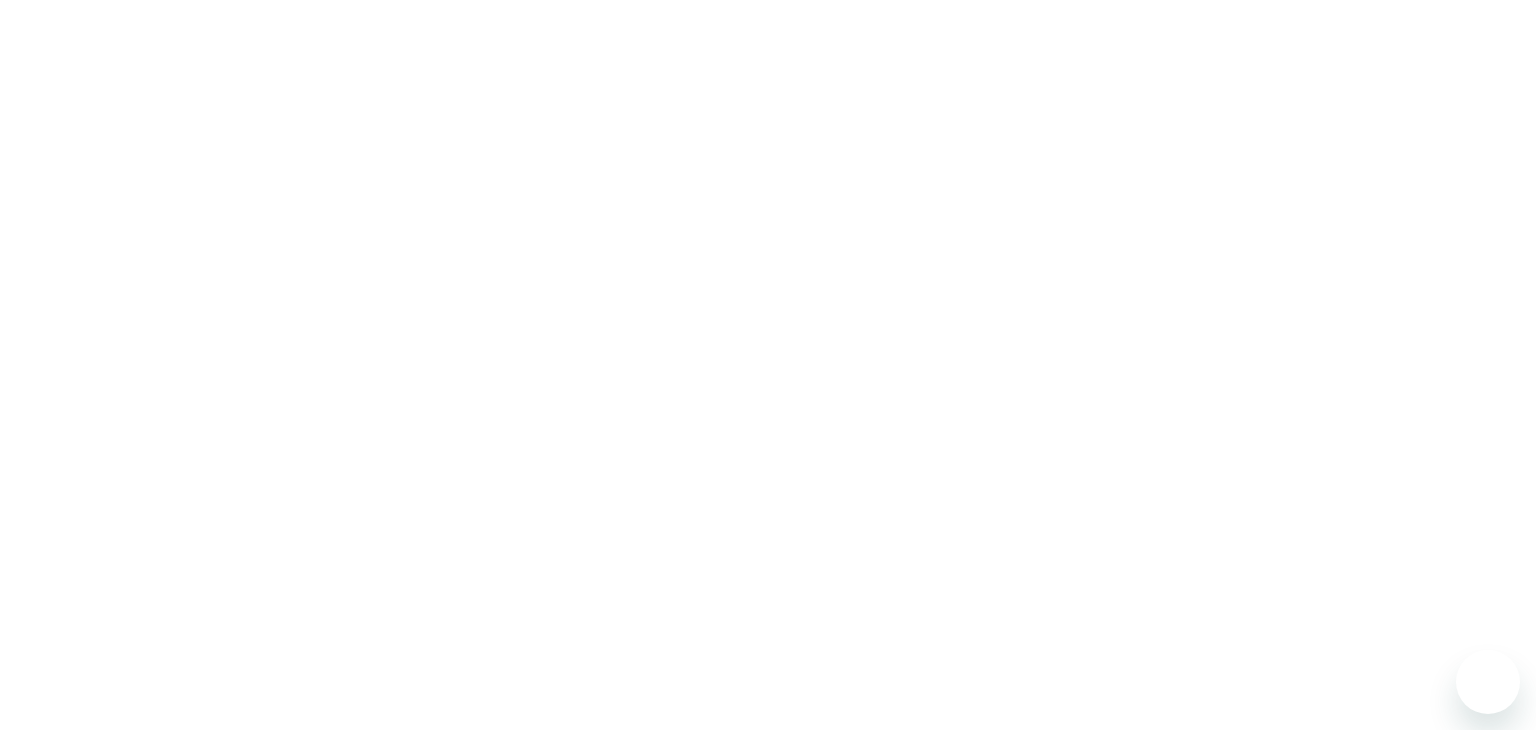 scroll, scrollTop: 0, scrollLeft: 0, axis: both 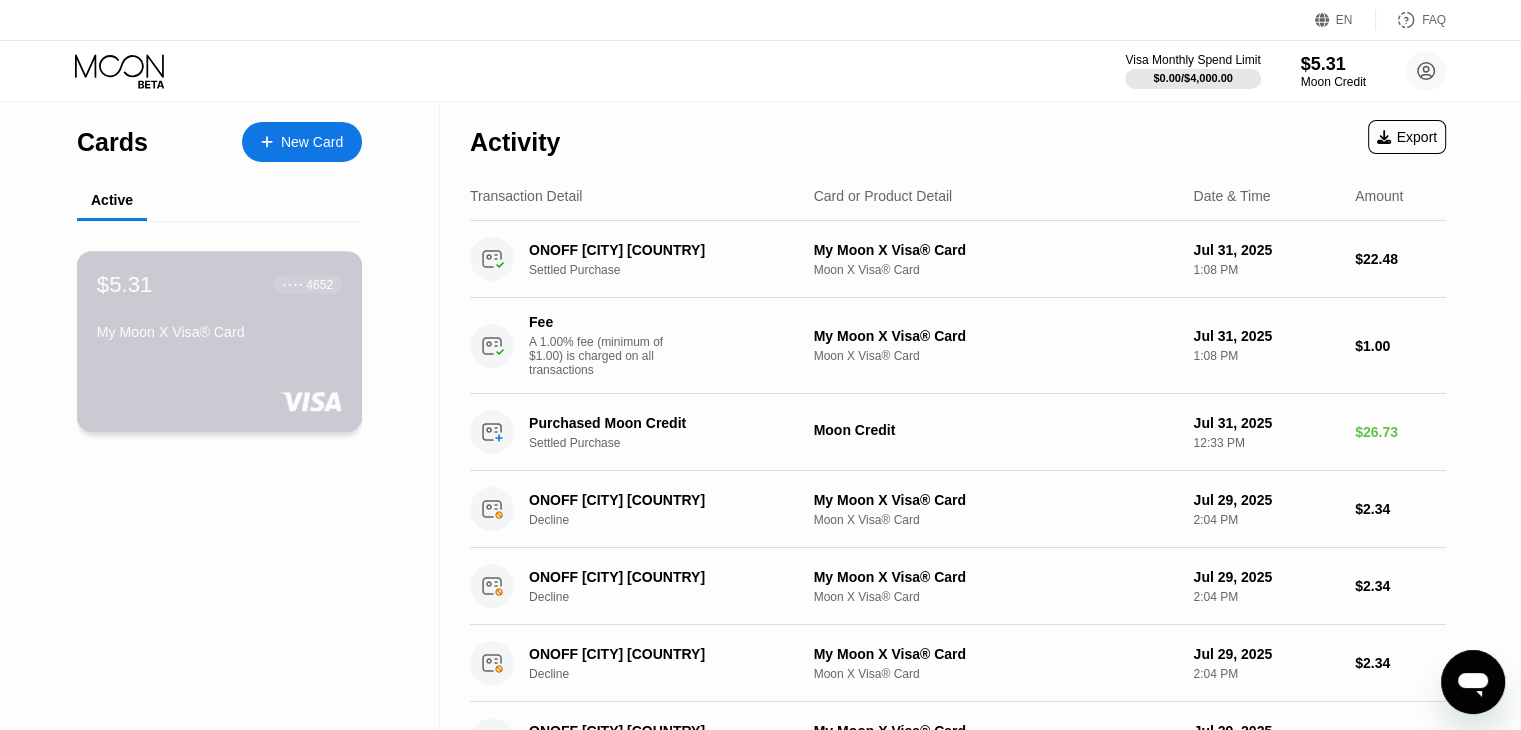 click on "$5.31 ● ● ● ● 4652 My Moon X Visa® Card" at bounding box center (220, 341) 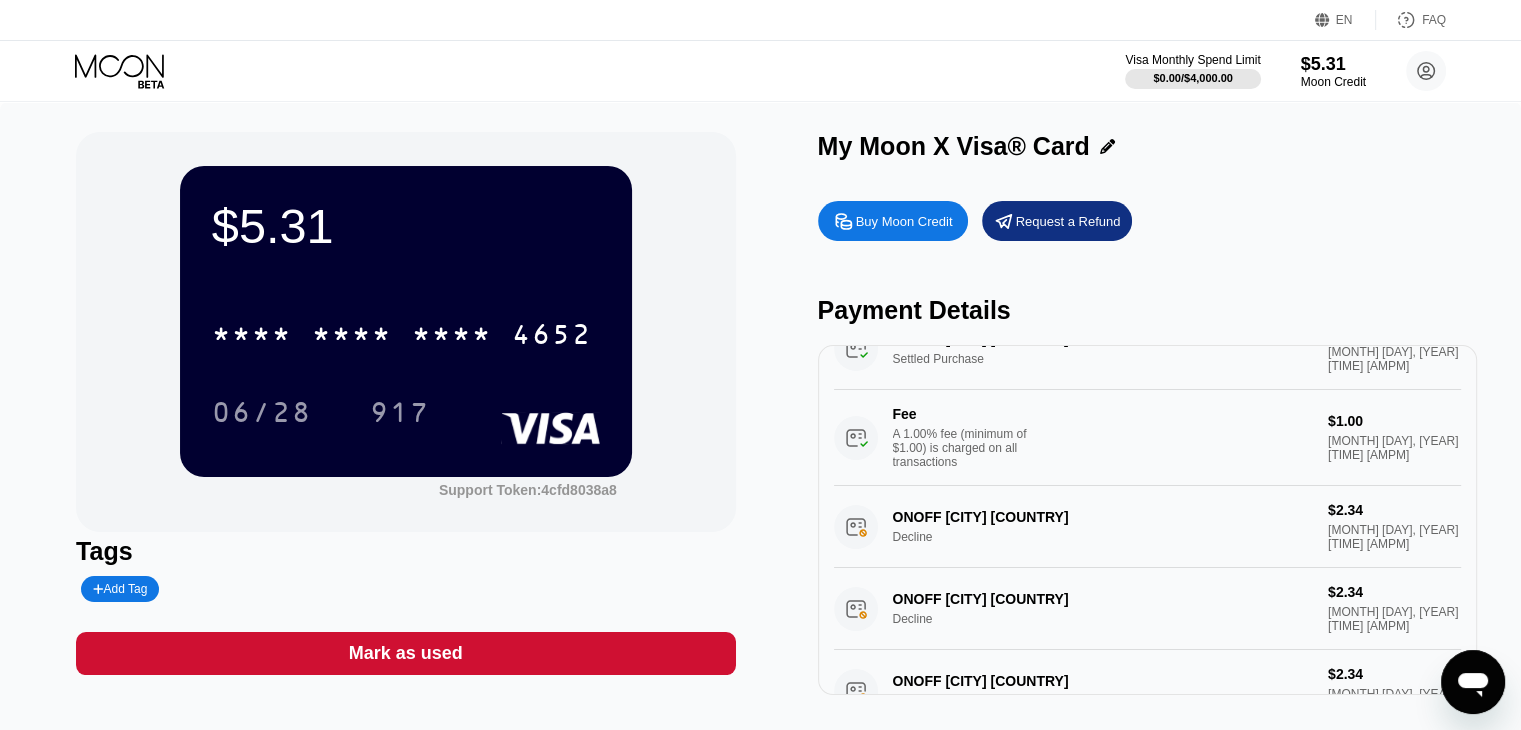 scroll, scrollTop: 0, scrollLeft: 0, axis: both 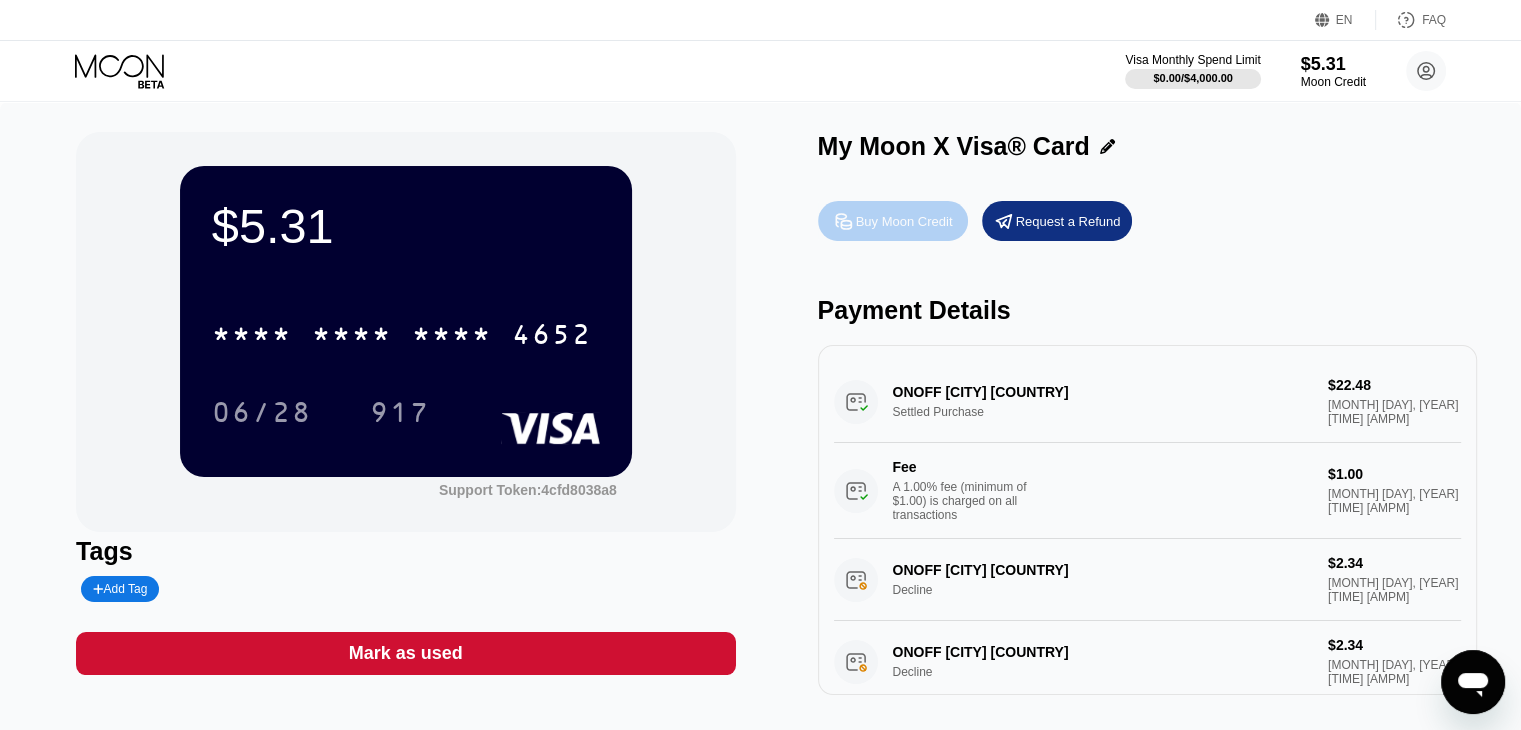 click on "Buy Moon Credit" at bounding box center (904, 221) 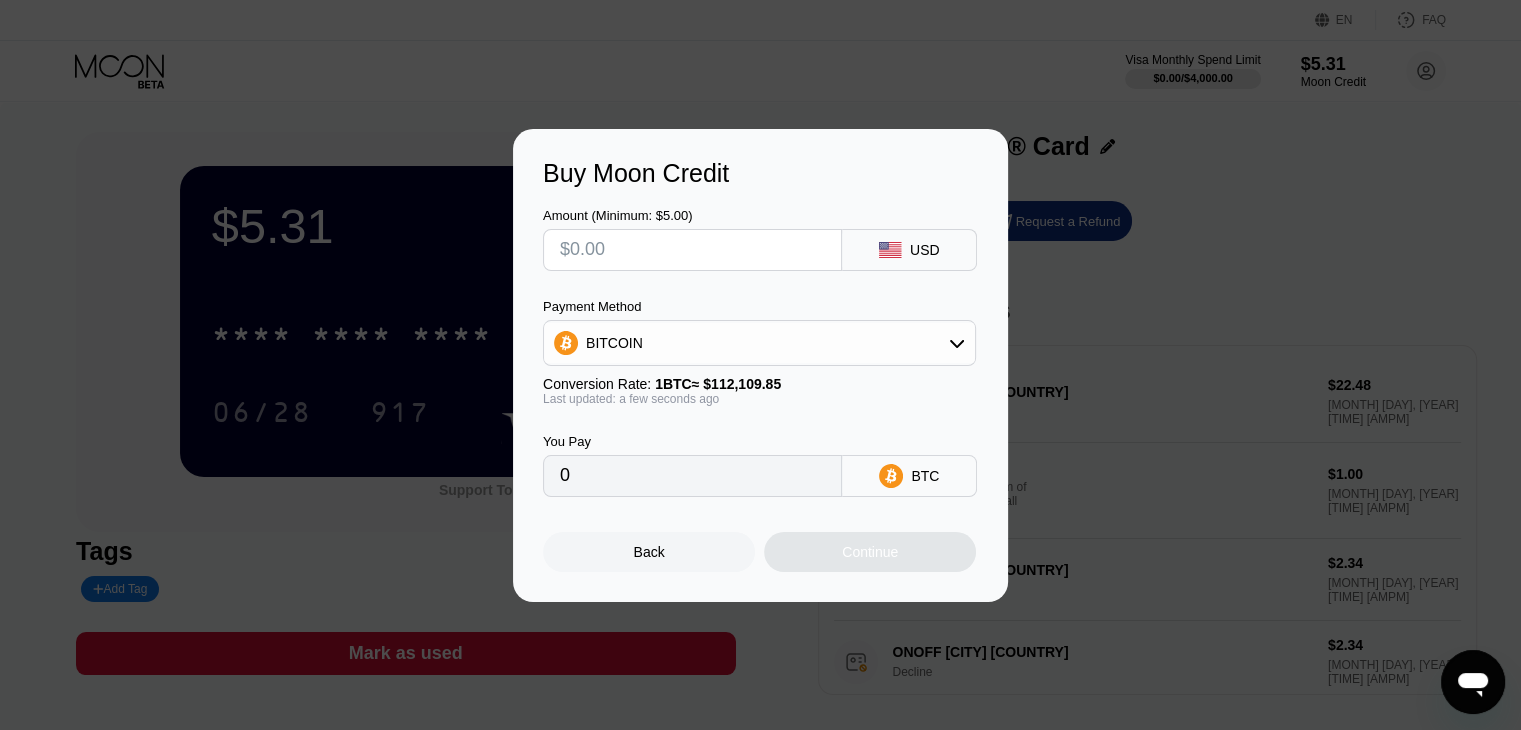 click at bounding box center (692, 250) 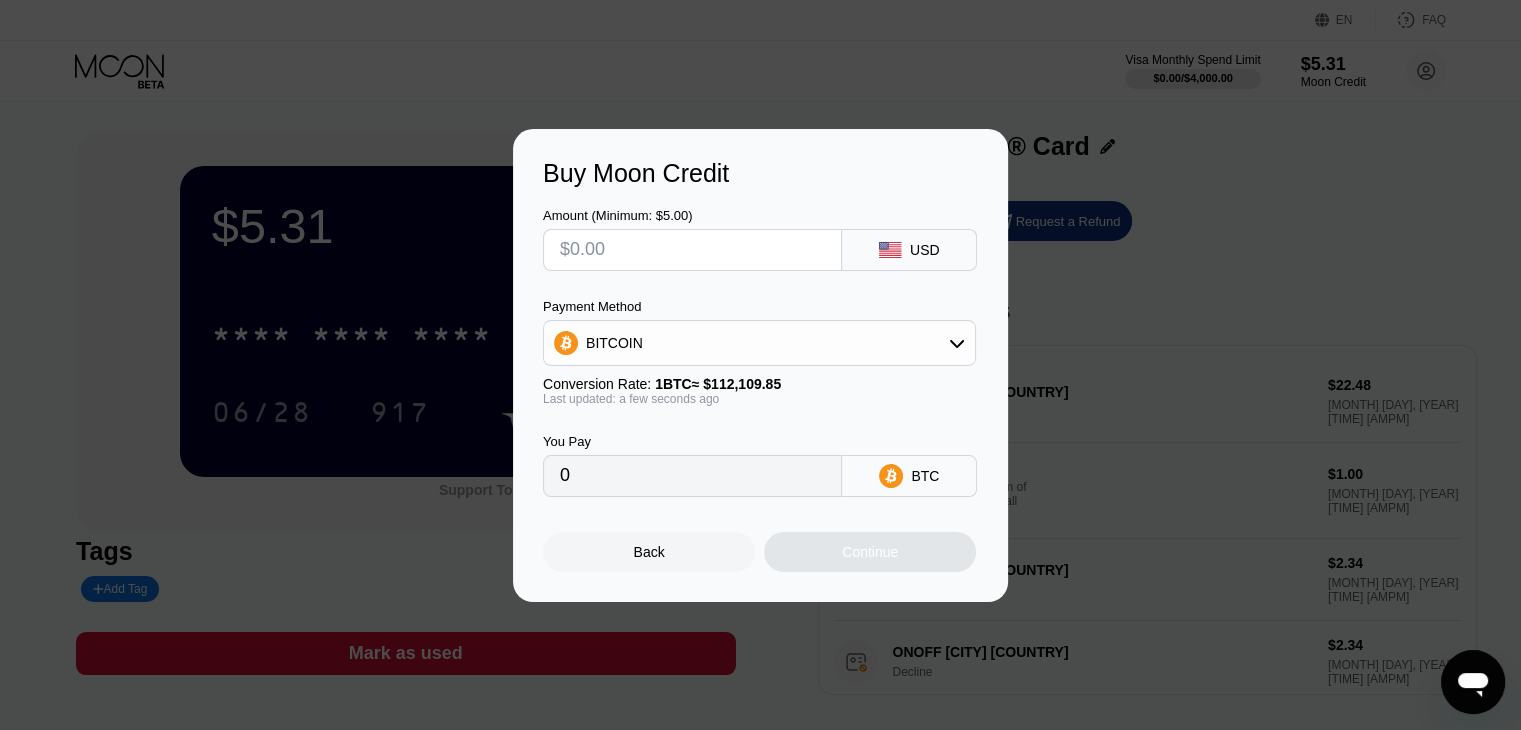 type on "$5" 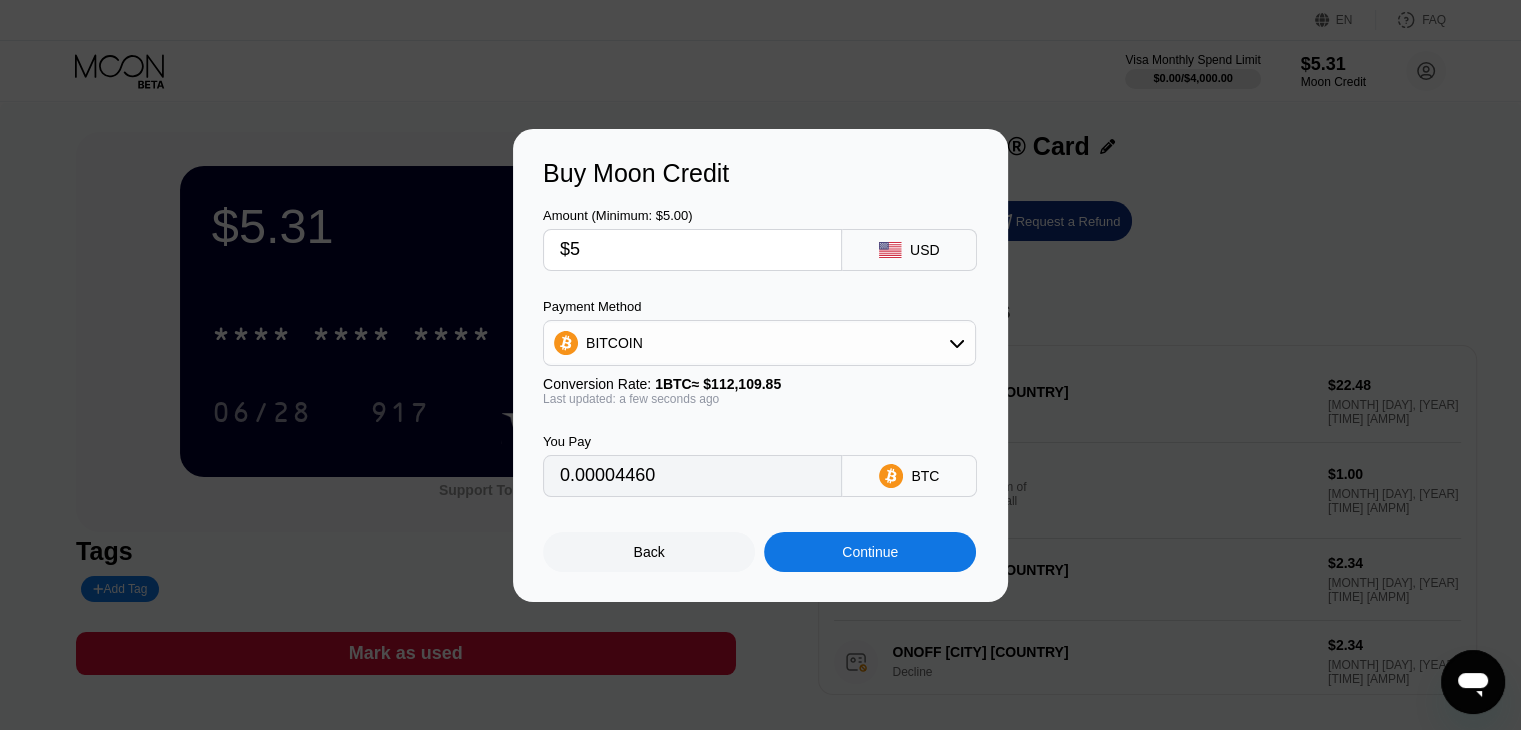 type on "0.00004460" 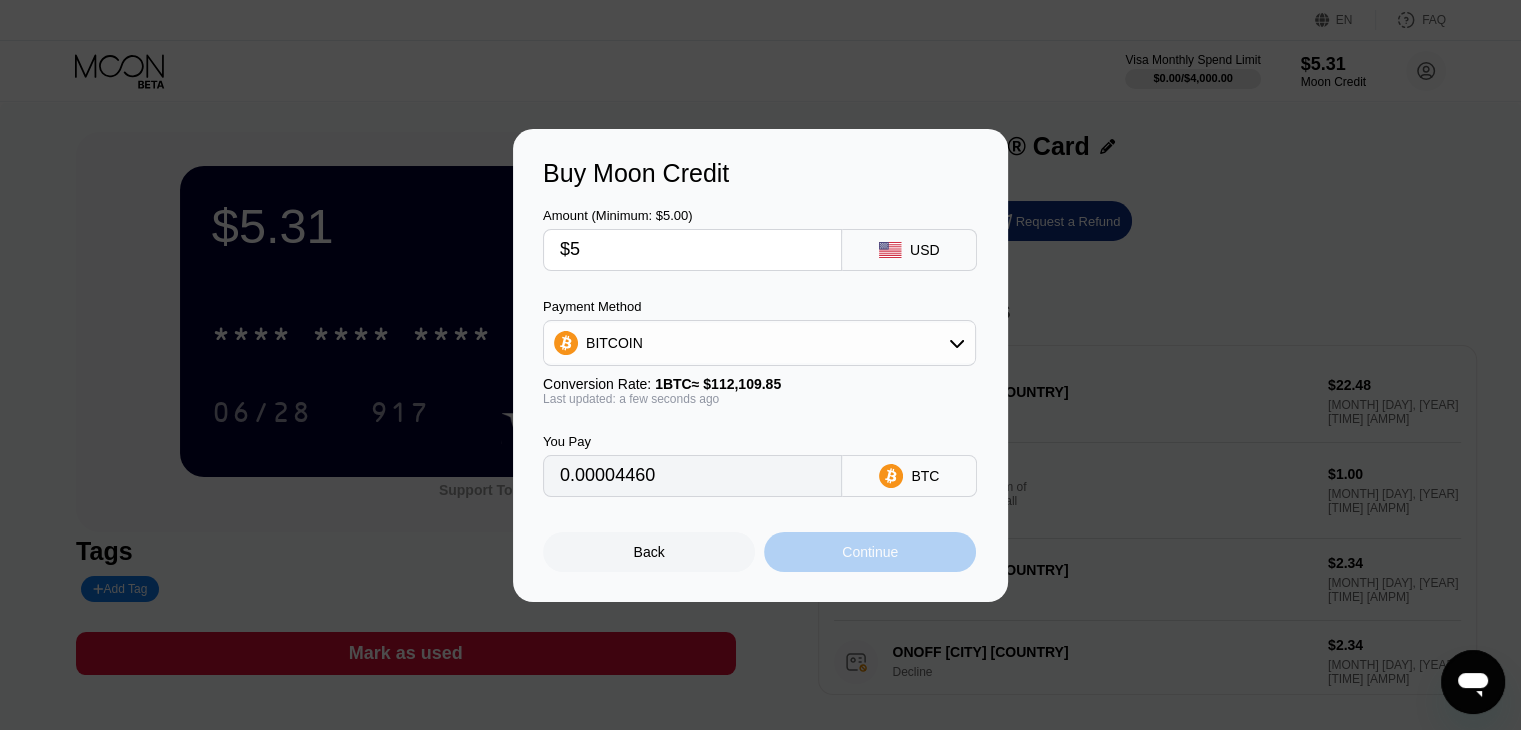 click on "Continue" at bounding box center (870, 552) 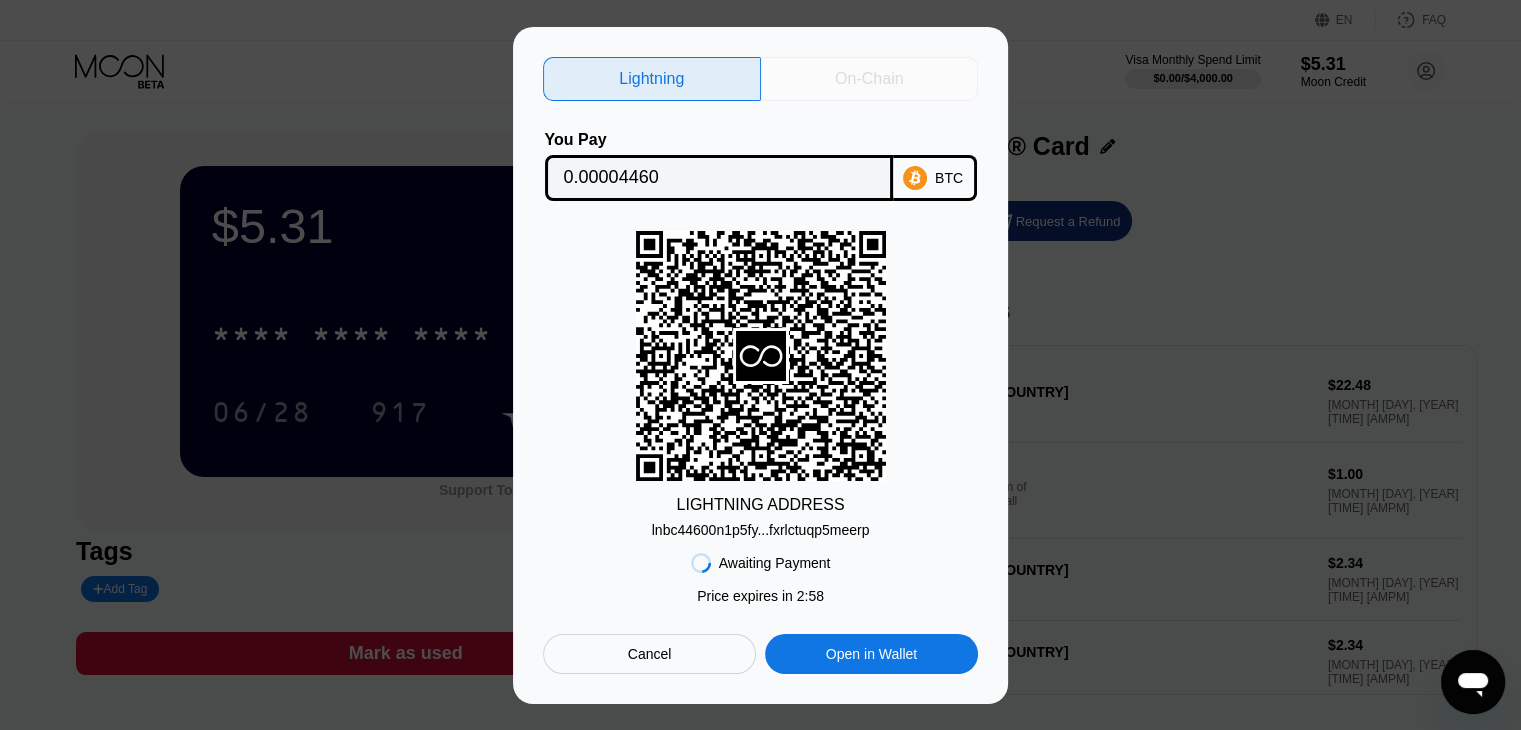 click on "On-Chain" at bounding box center (869, 79) 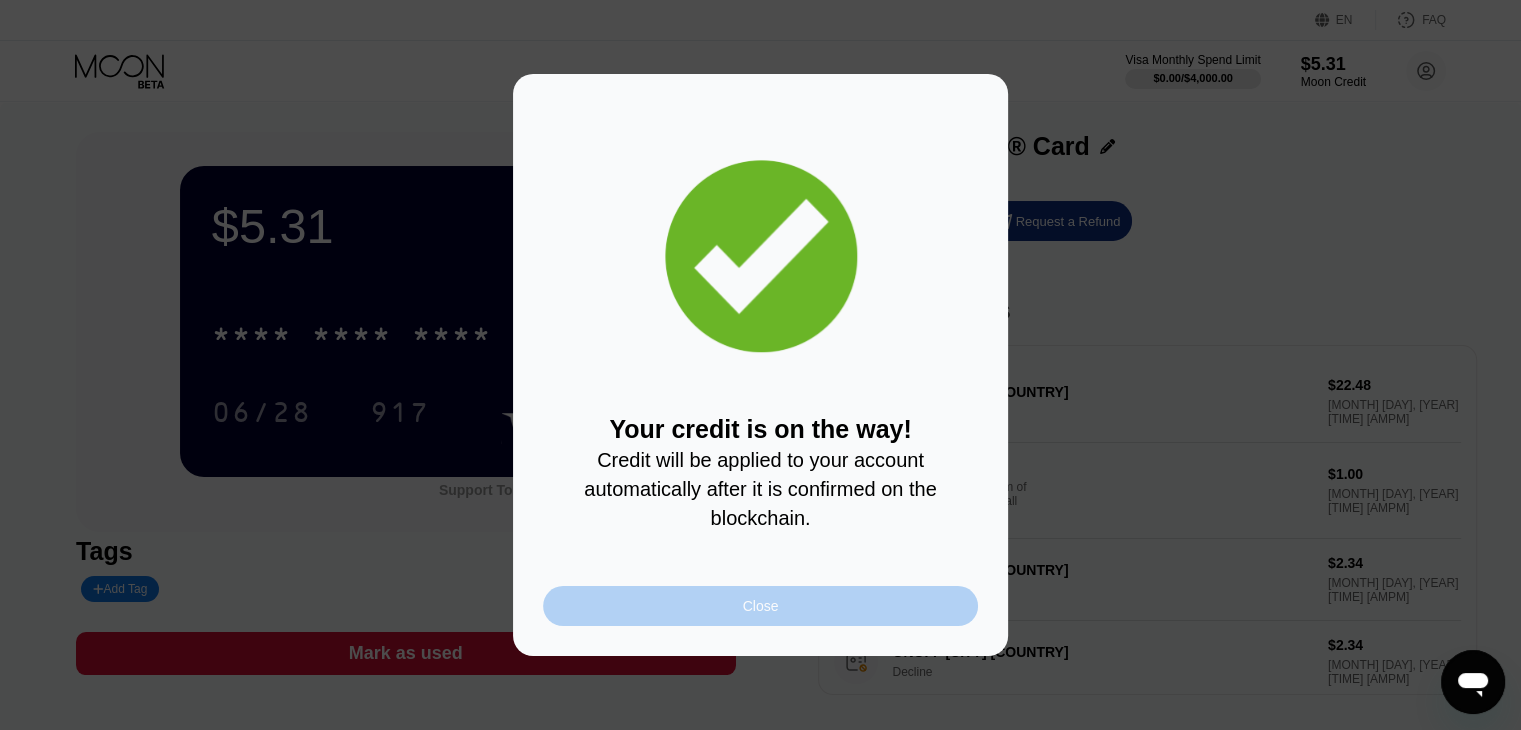 click on "Close" at bounding box center [760, 606] 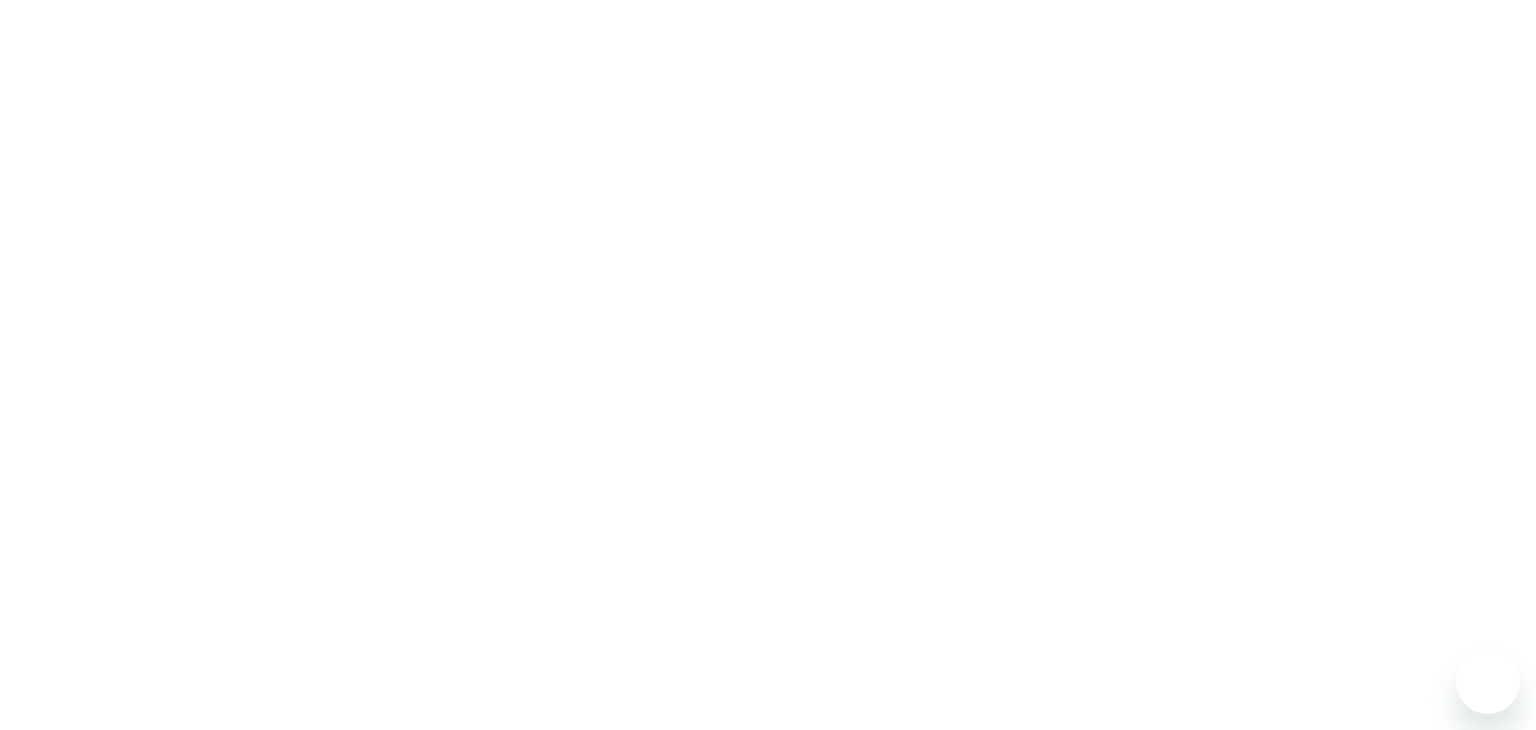 scroll, scrollTop: 0, scrollLeft: 0, axis: both 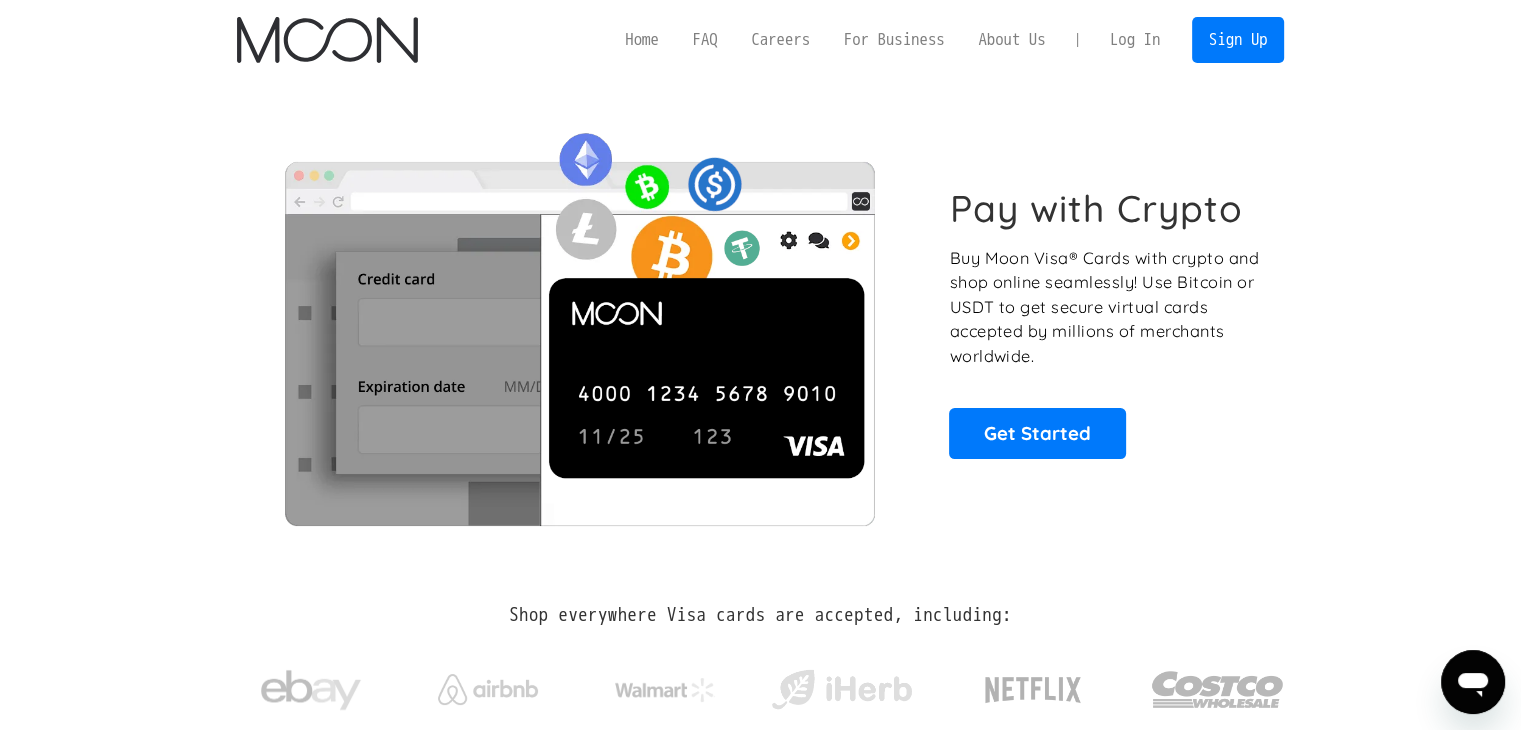 click on "Pay with Crypto Buy Moon Visa® Cards with crypto and shop online seamlessly! Use Bitcoin or USDT to get secure virtual cards accepted by millions of merchants worldwide. Get Started" at bounding box center (761, 322) 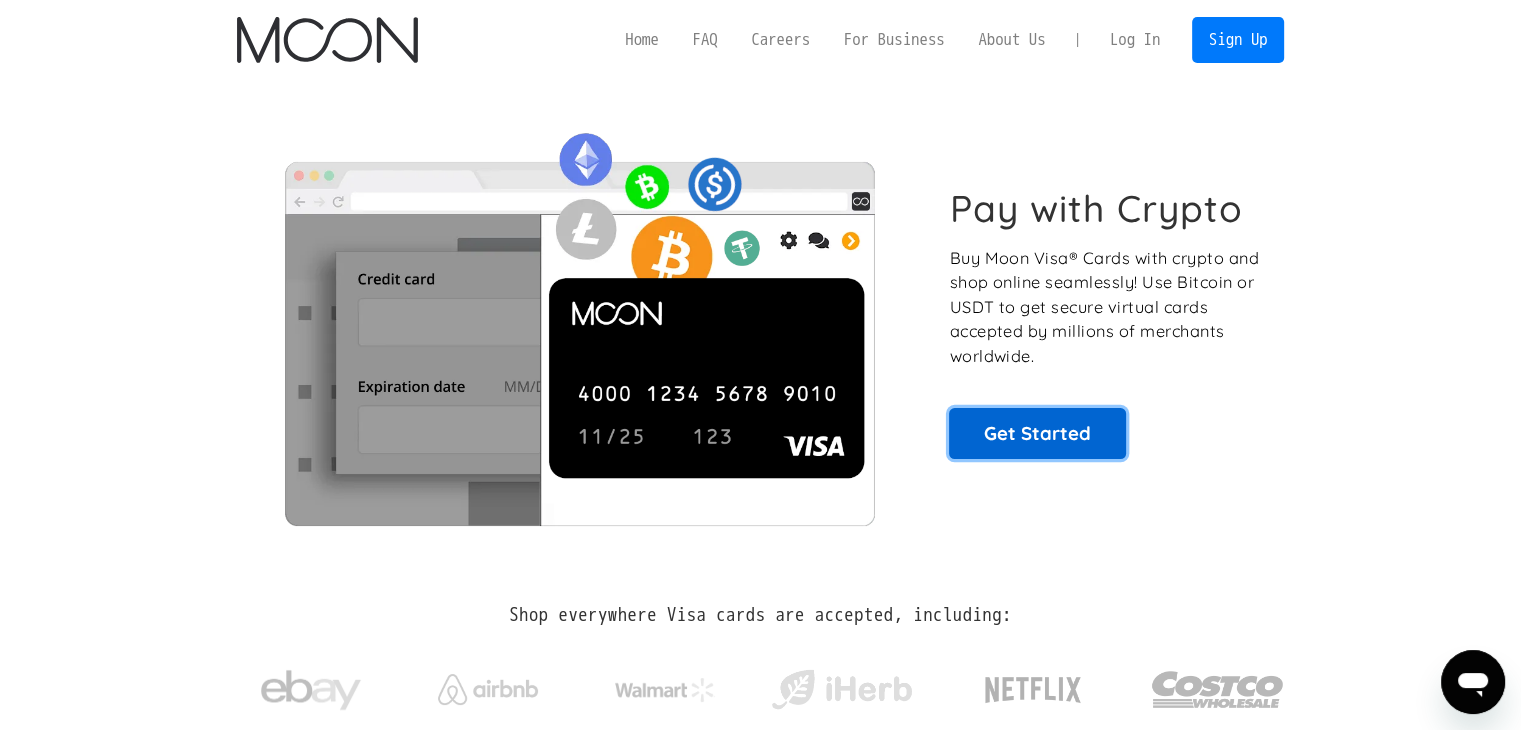 click on "Get Started" at bounding box center (1037, 433) 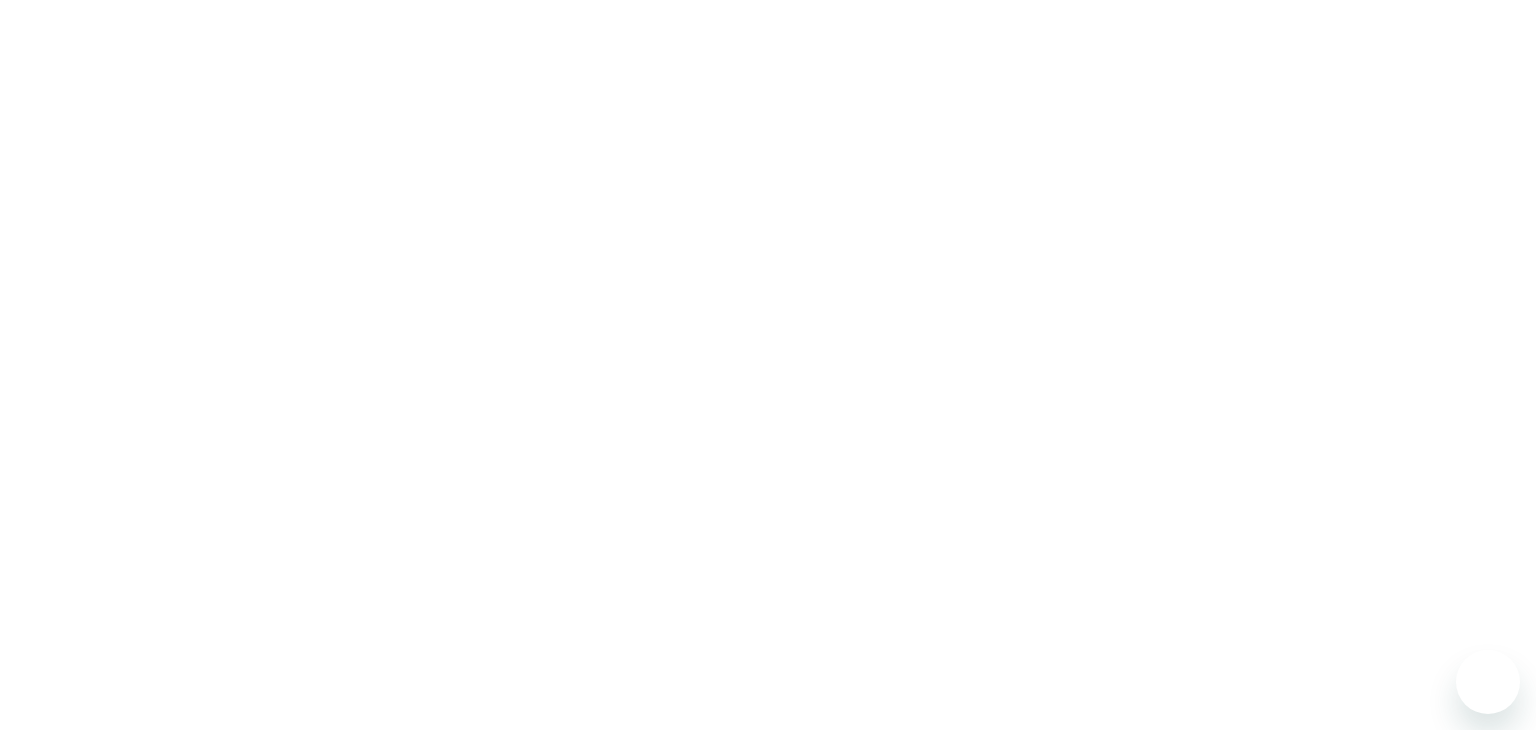 scroll, scrollTop: 0, scrollLeft: 0, axis: both 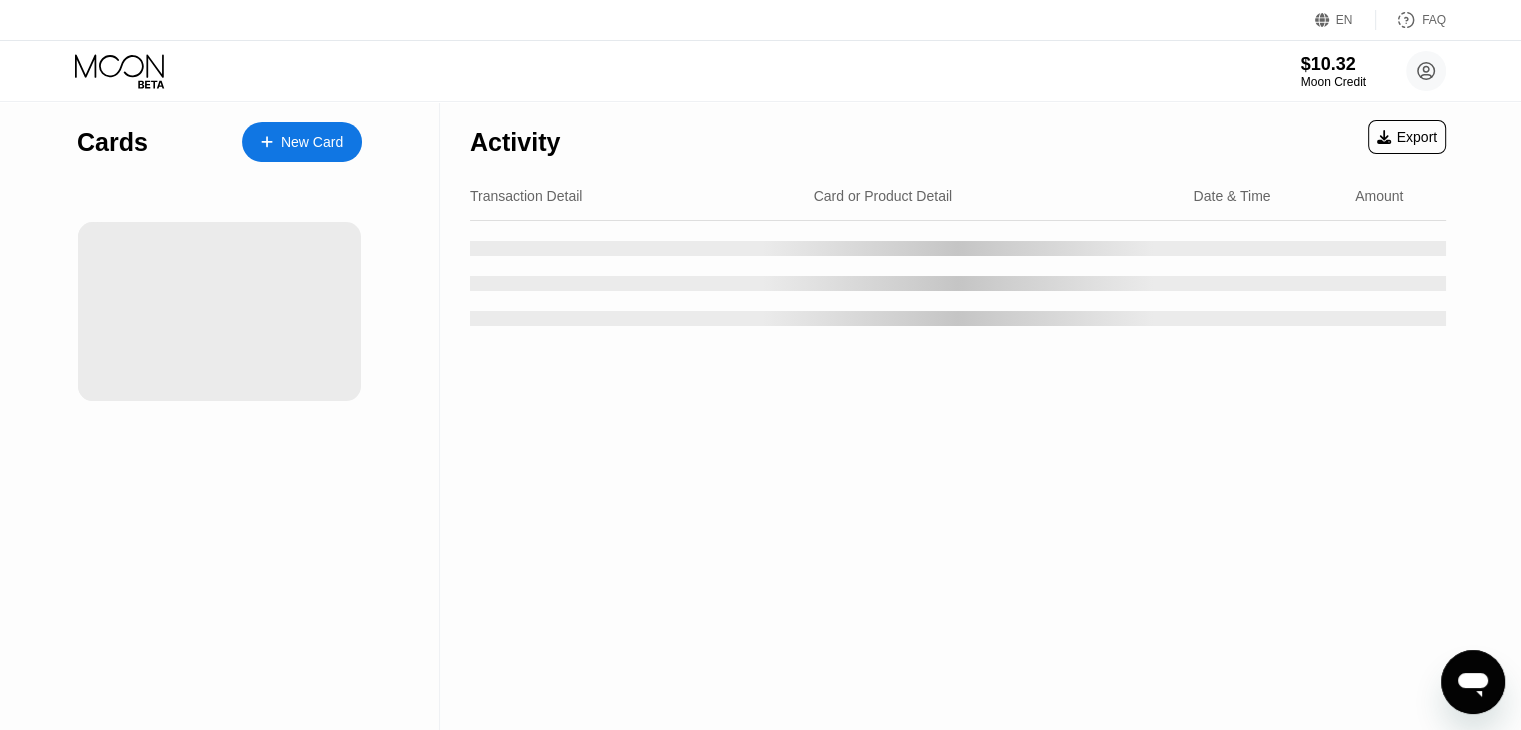 click on "Activity Export Transaction Detail Card or Product Detail Date & Time Amount" at bounding box center (958, 416) 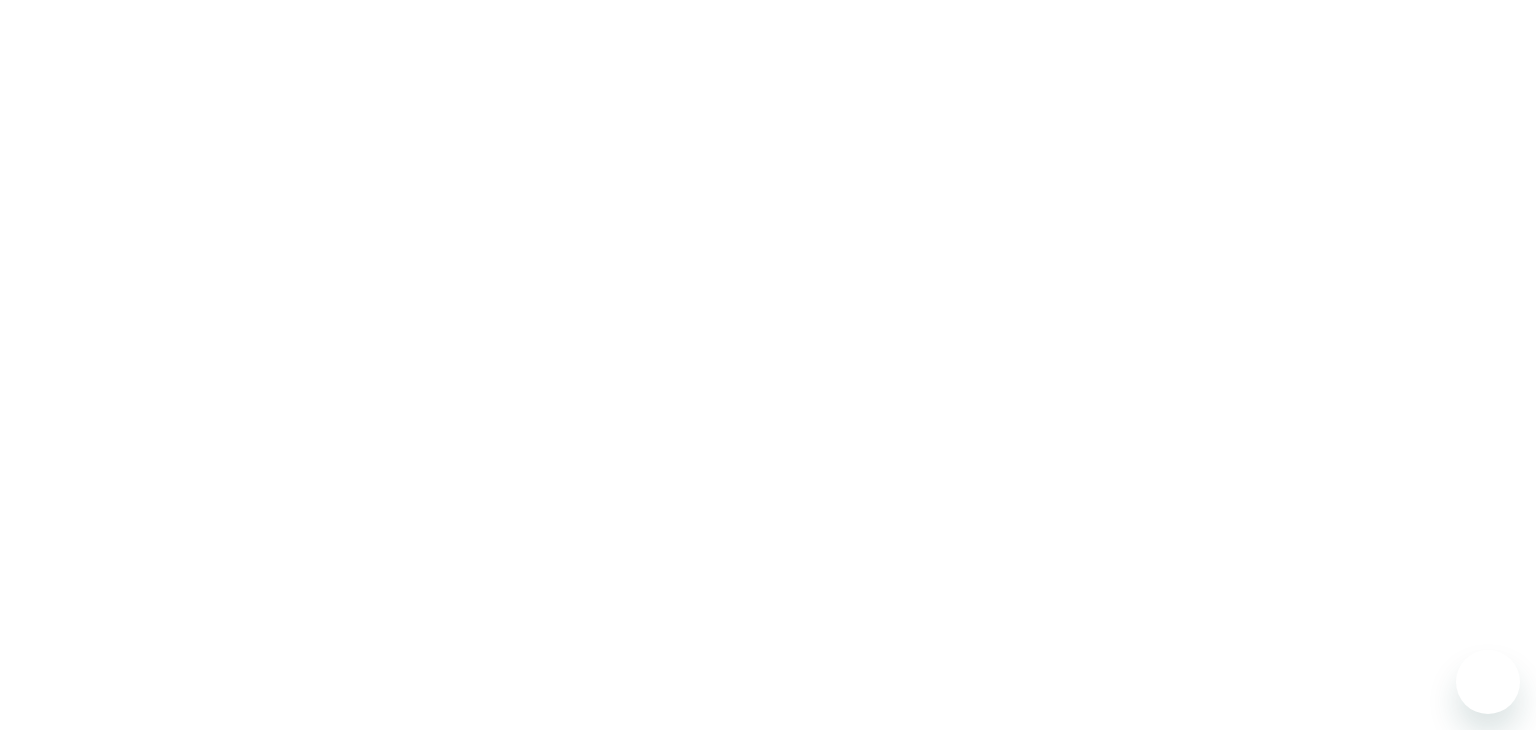 scroll, scrollTop: 0, scrollLeft: 0, axis: both 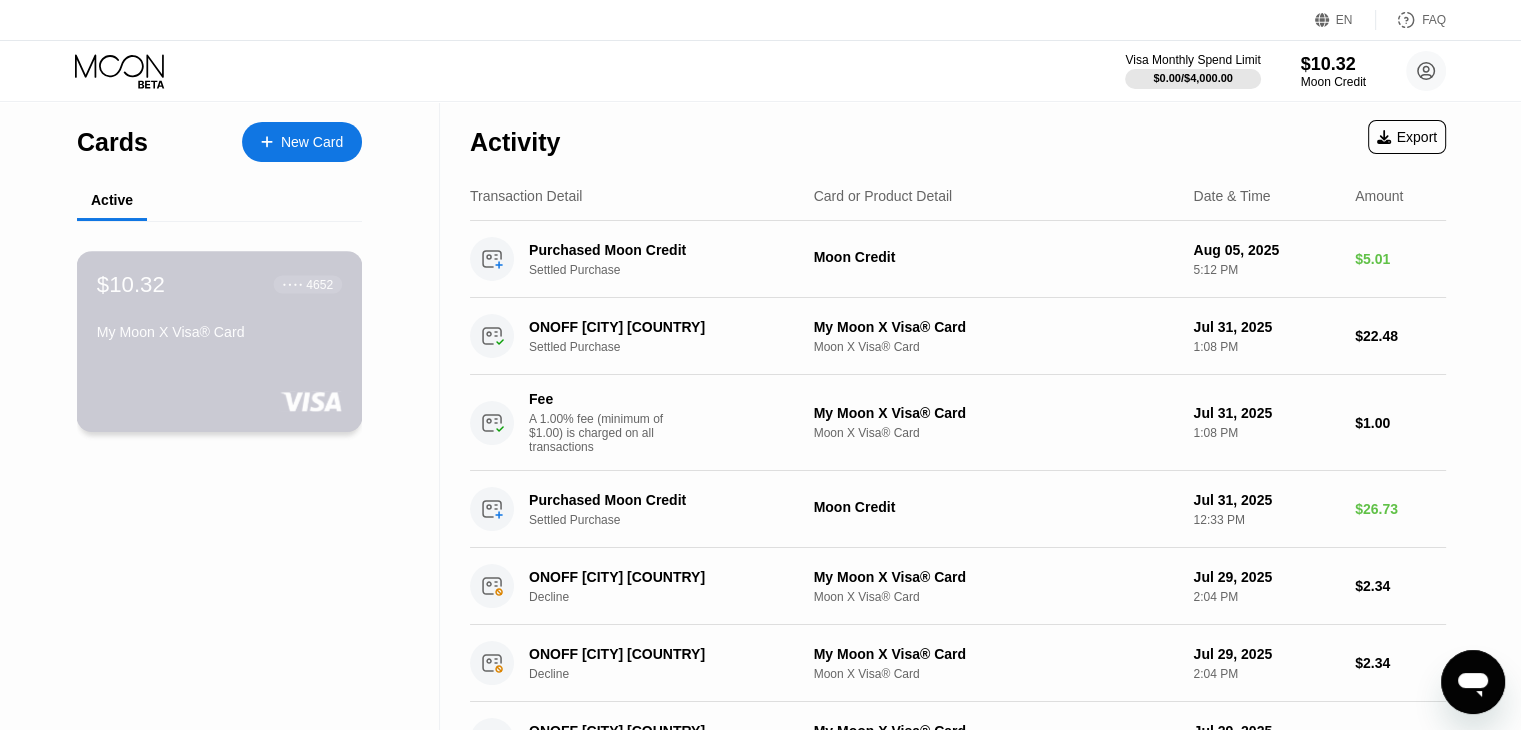 click on "$10.32 ● ● ● ● 4652 My Moon X Visa® Card" at bounding box center [220, 341] 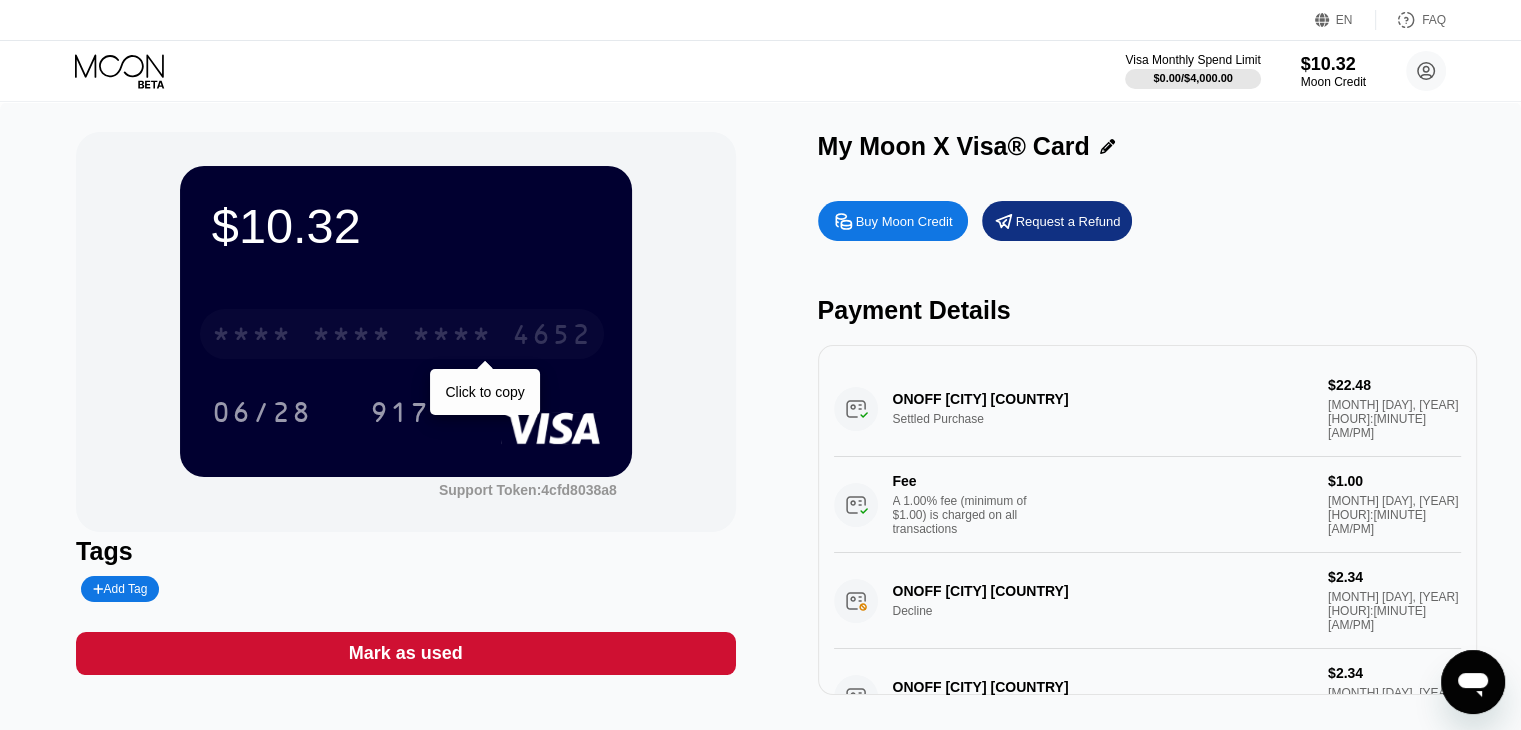 click on "* * * * * * * * * * * * 4652" at bounding box center (402, 334) 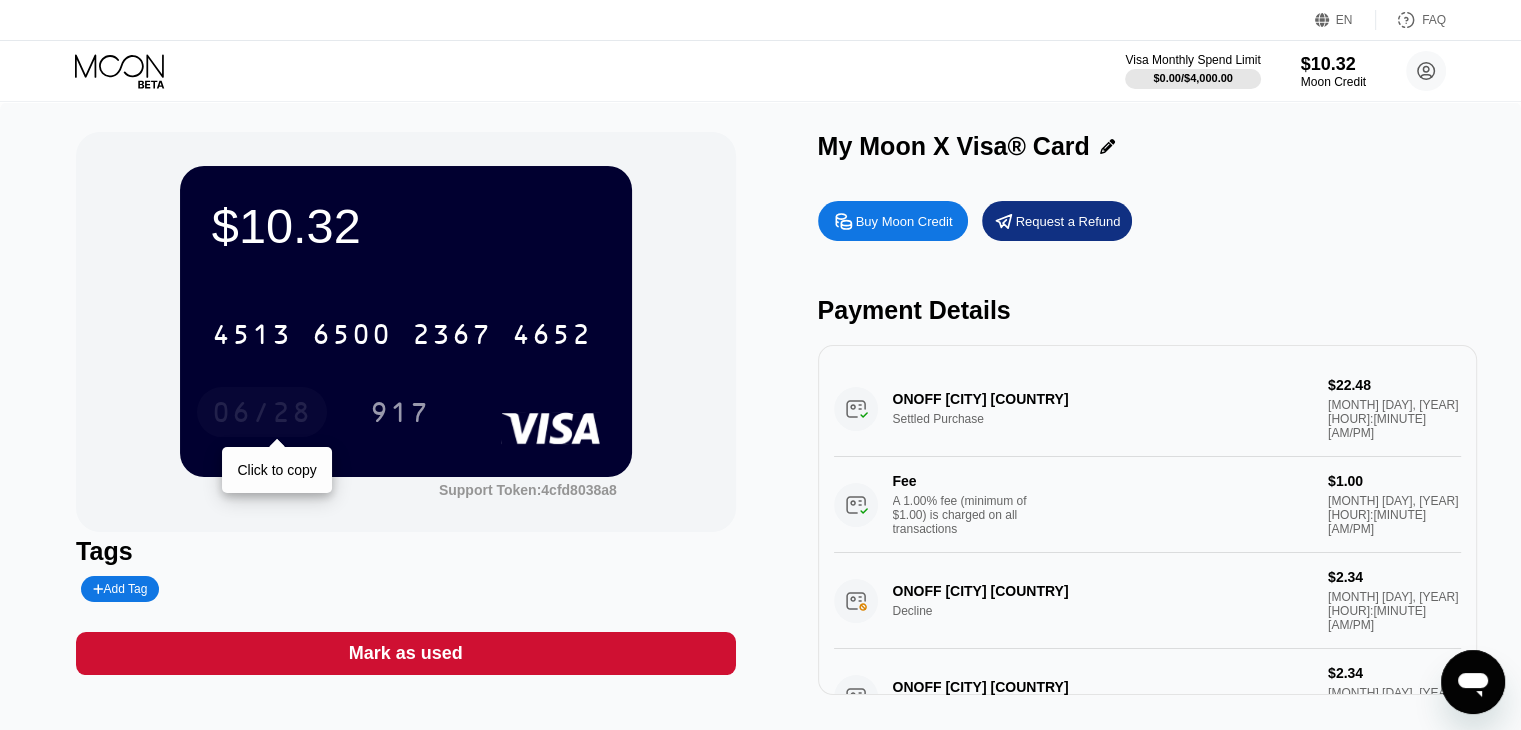 click on "06/28" at bounding box center [262, 415] 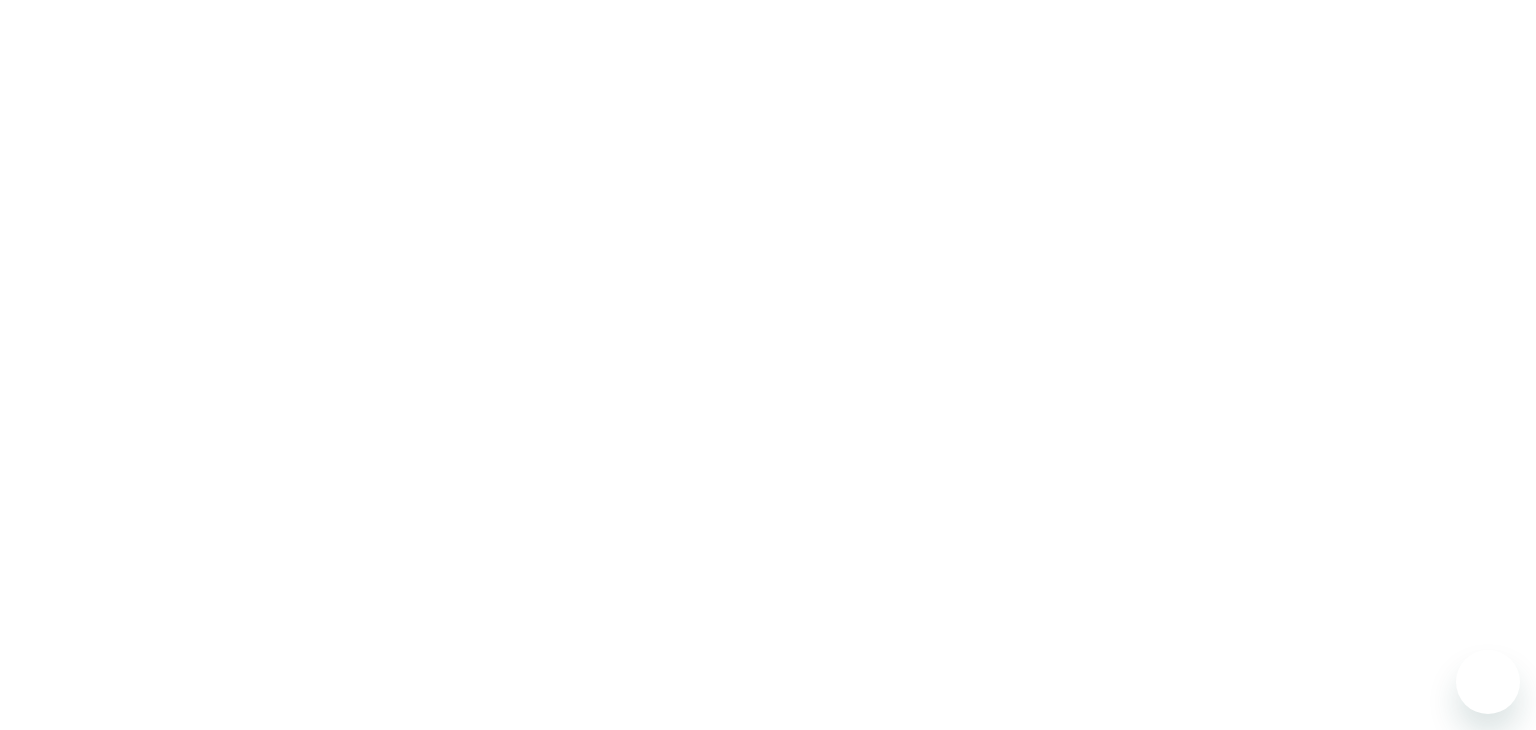 scroll, scrollTop: 0, scrollLeft: 0, axis: both 